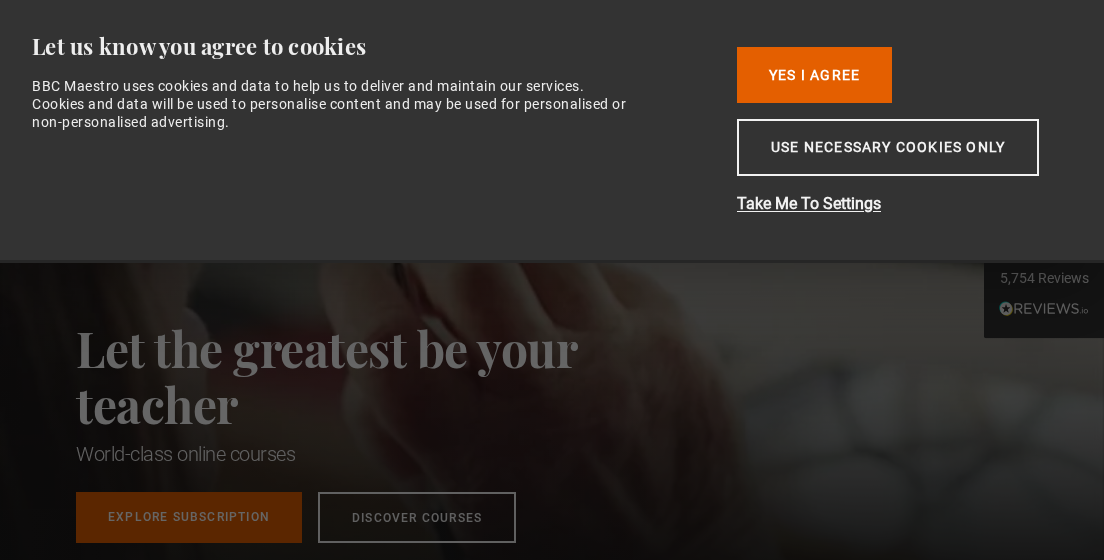 scroll, scrollTop: 0, scrollLeft: 0, axis: both 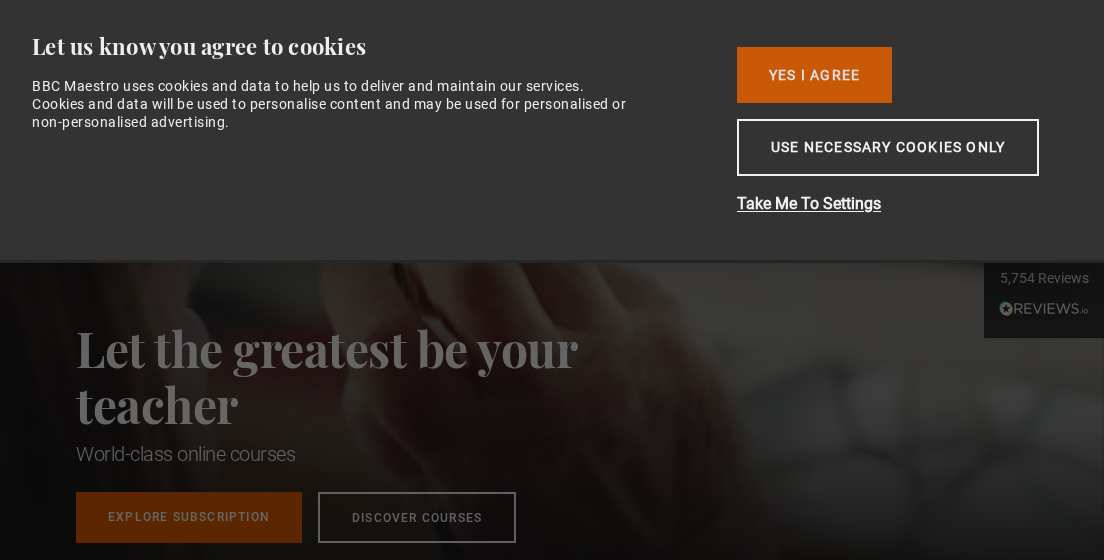 click on "Yes I Agree" at bounding box center (814, 75) 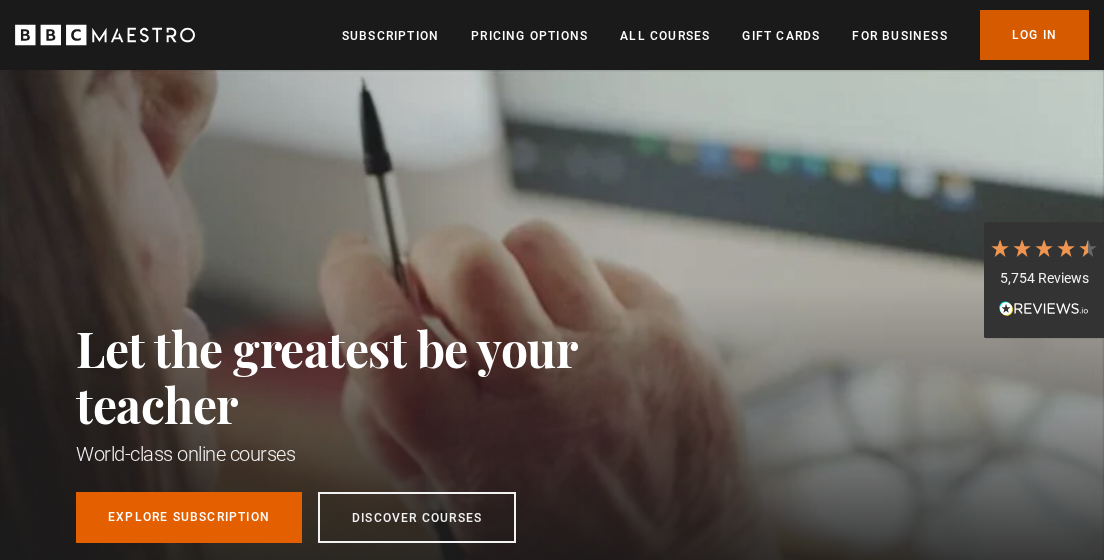 click on "Log In" at bounding box center (1034, 35) 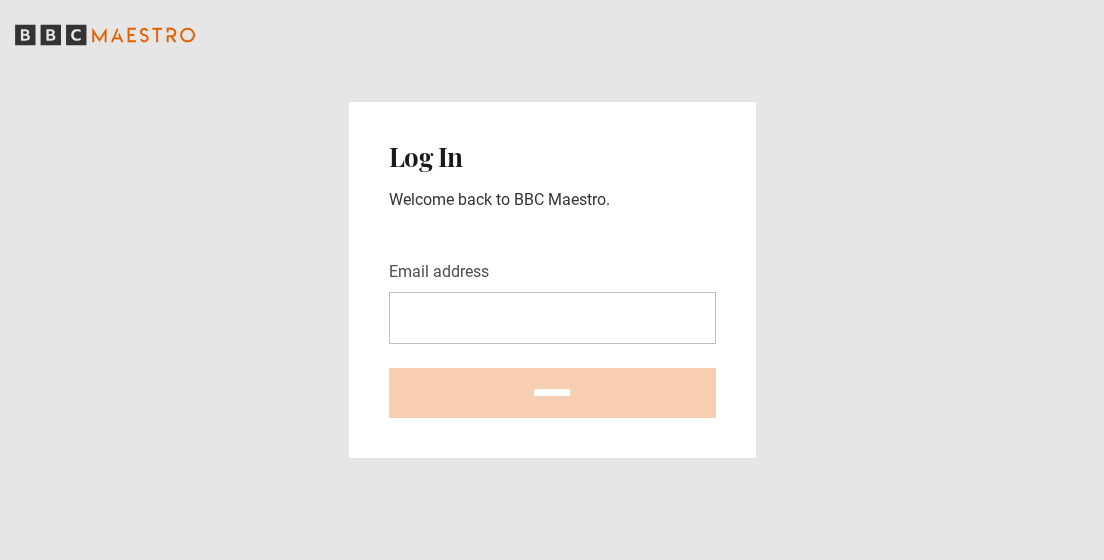 scroll, scrollTop: 0, scrollLeft: 0, axis: both 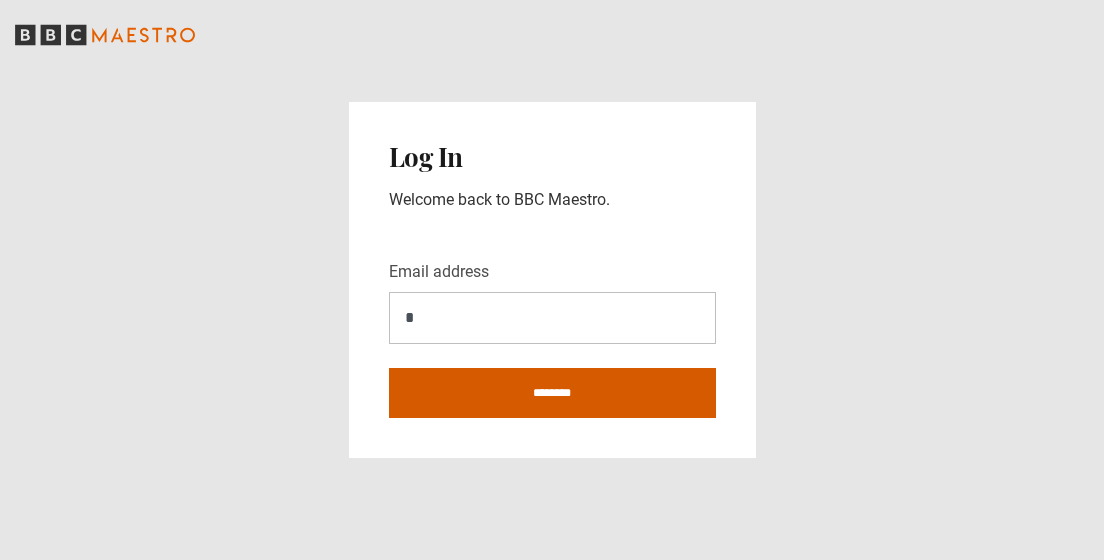 type on "**********" 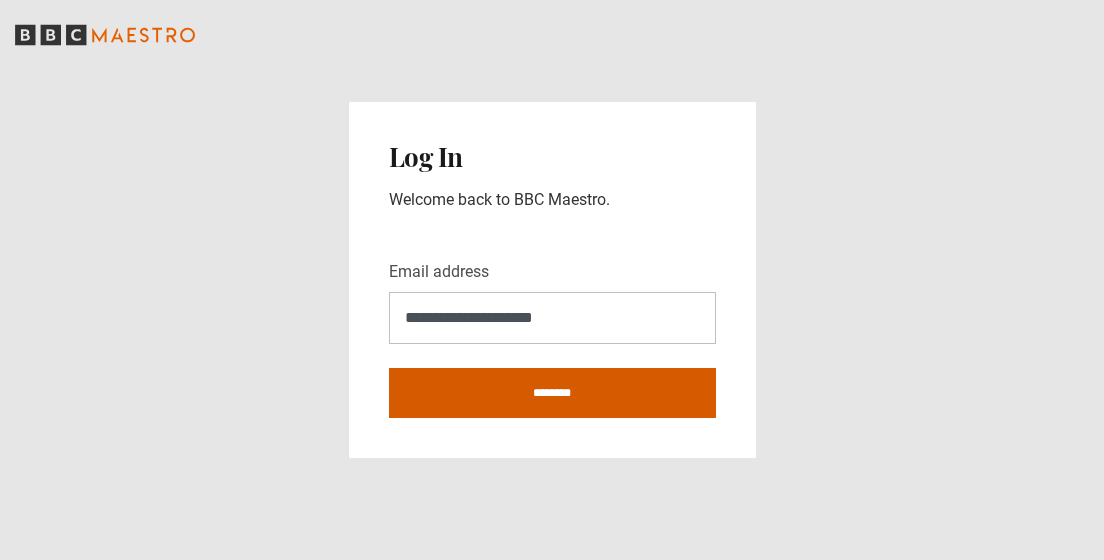 click on "********" at bounding box center (552, 393) 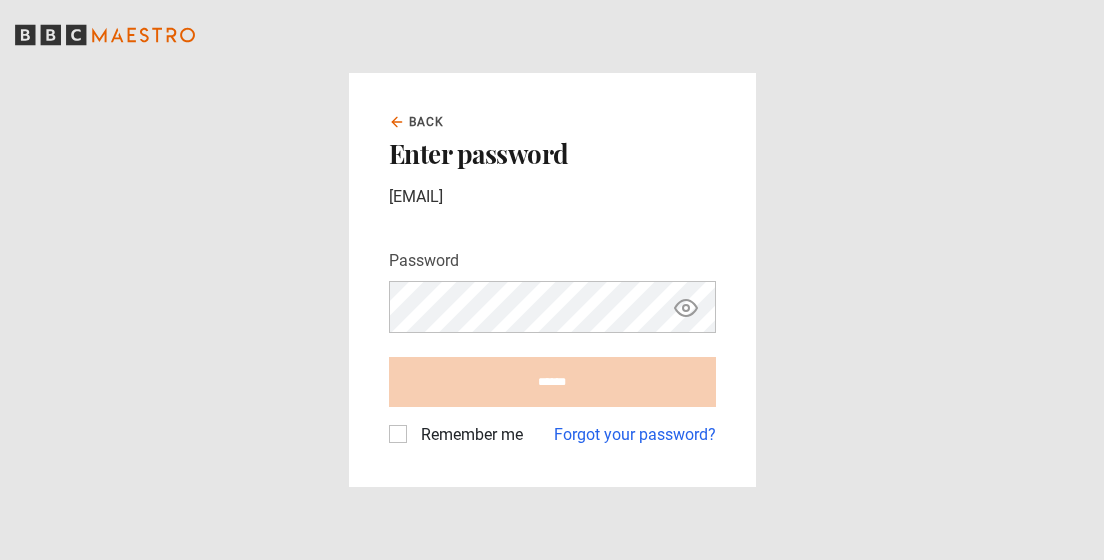 scroll, scrollTop: 0, scrollLeft: 0, axis: both 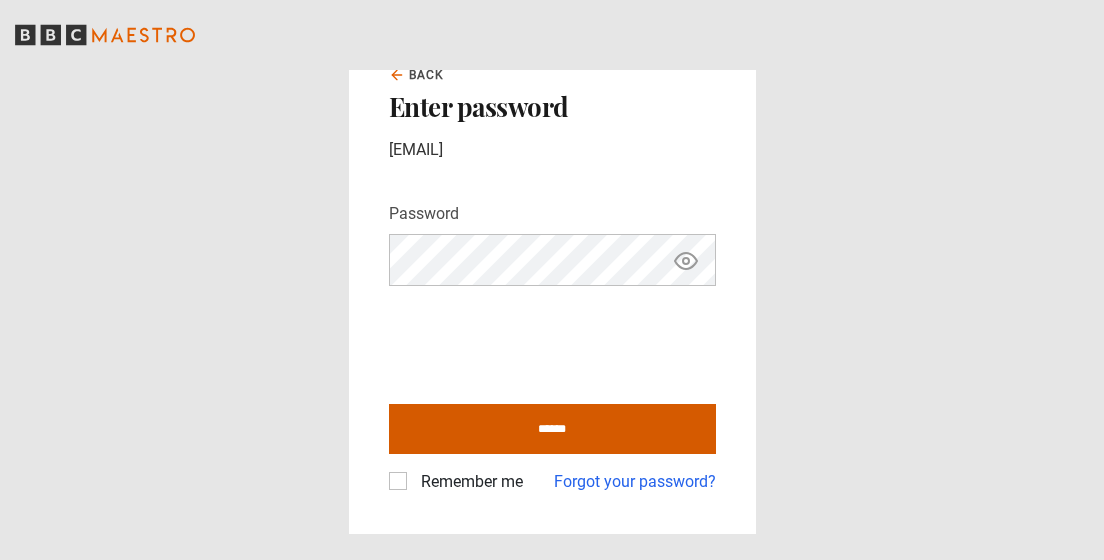 click on "******" at bounding box center (552, 429) 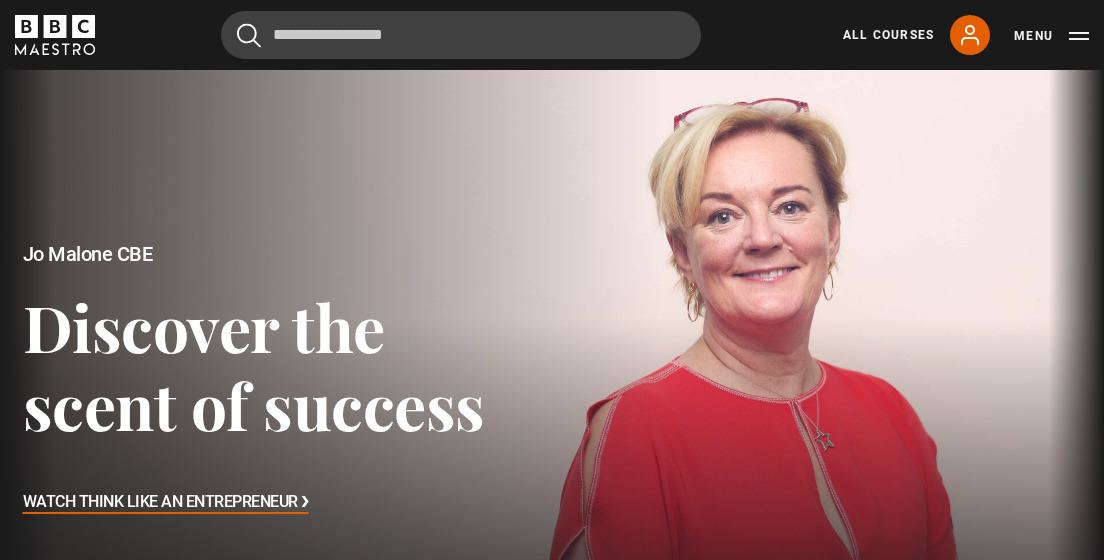scroll, scrollTop: 0, scrollLeft: 0, axis: both 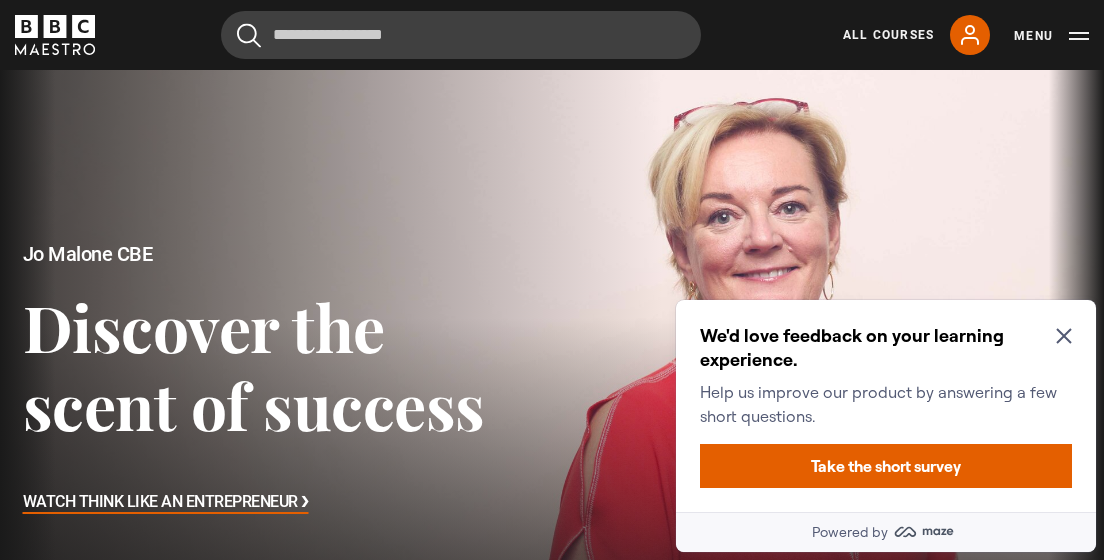 click 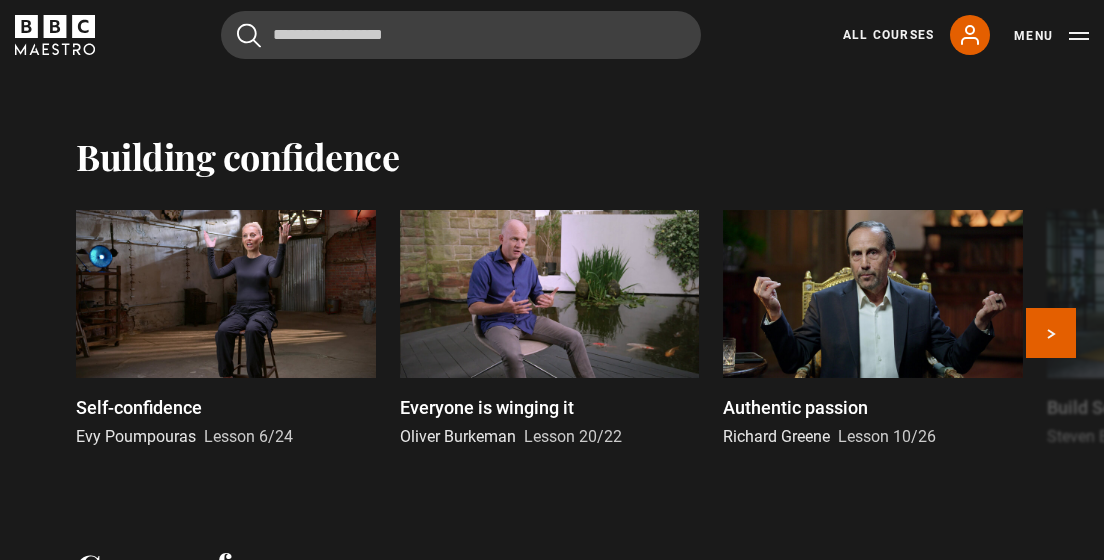 scroll, scrollTop: 3103, scrollLeft: 0, axis: vertical 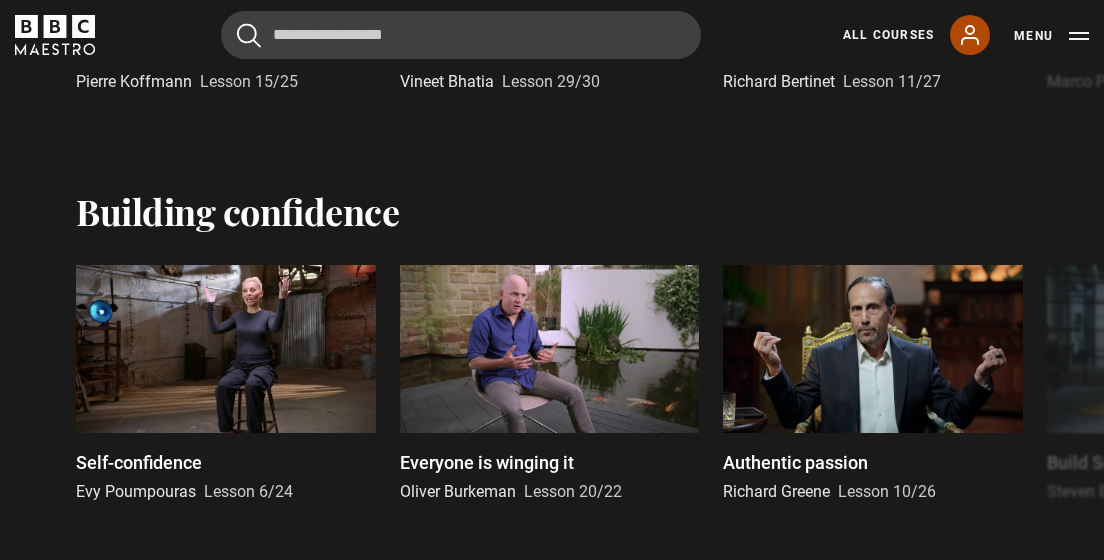 click 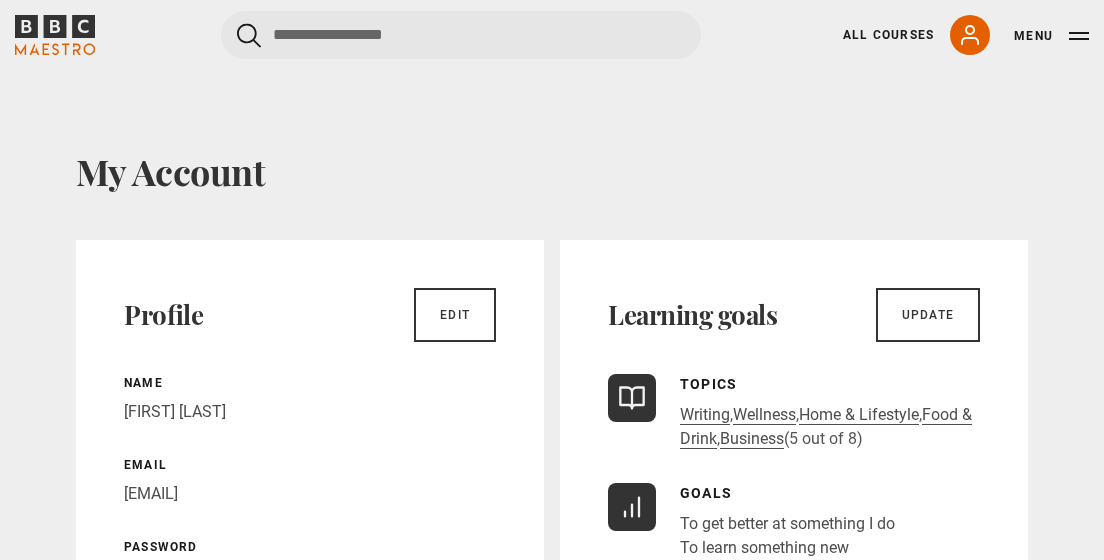 scroll, scrollTop: 0, scrollLeft: 0, axis: both 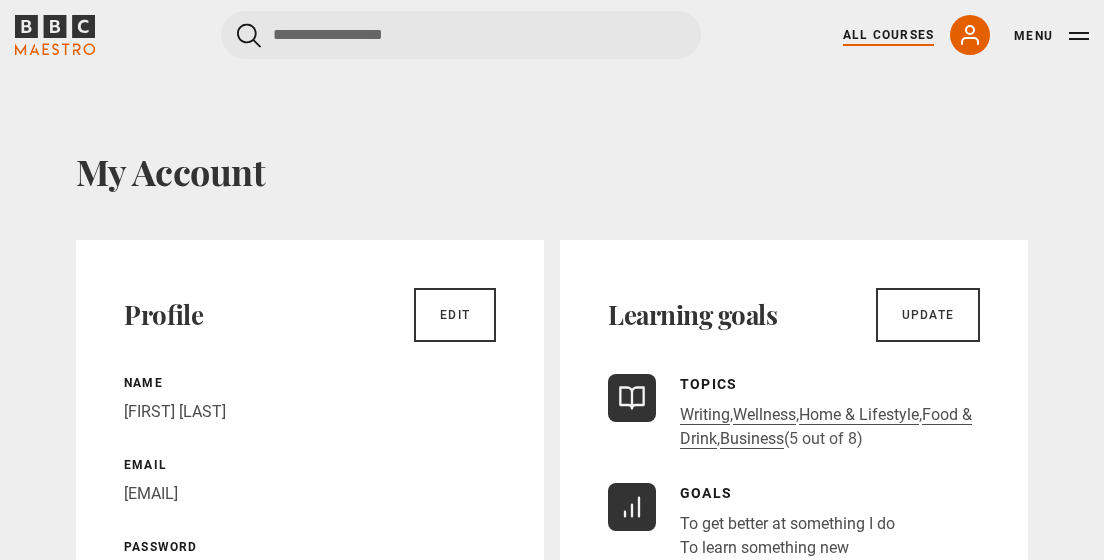 click on "All Courses" at bounding box center (888, 35) 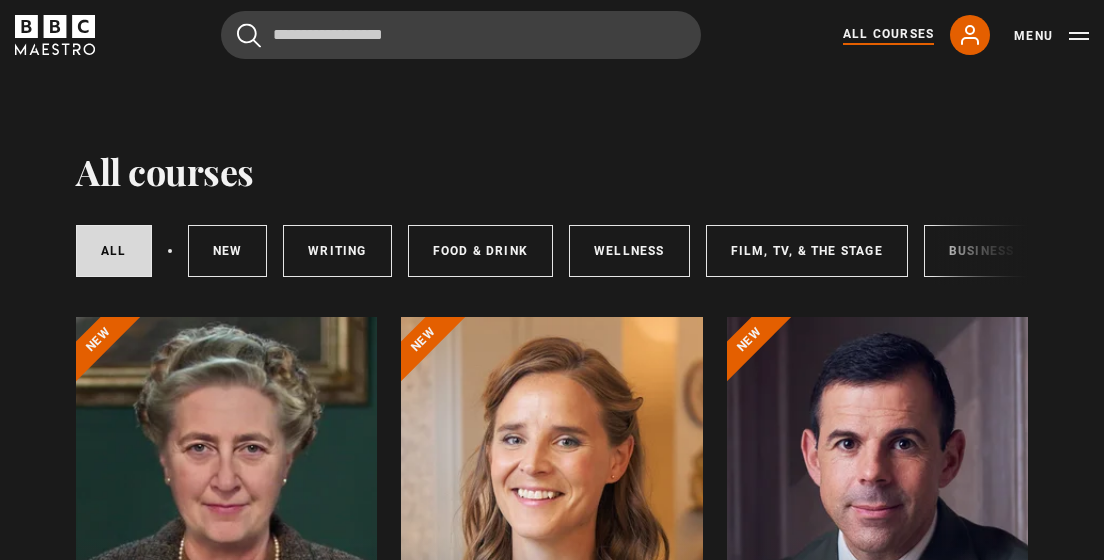 scroll, scrollTop: 0, scrollLeft: 0, axis: both 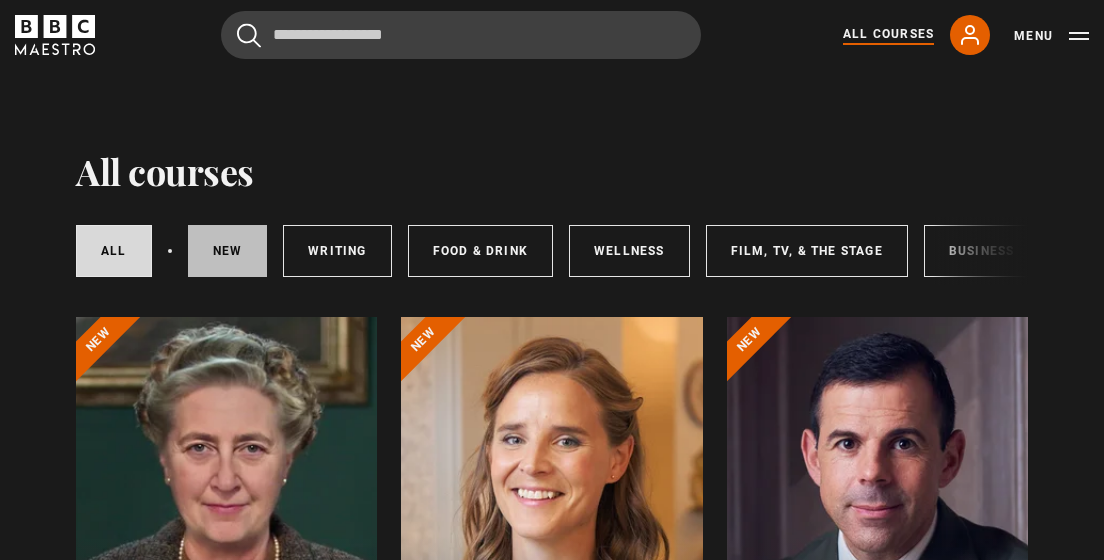 click on "New courses" at bounding box center (228, 251) 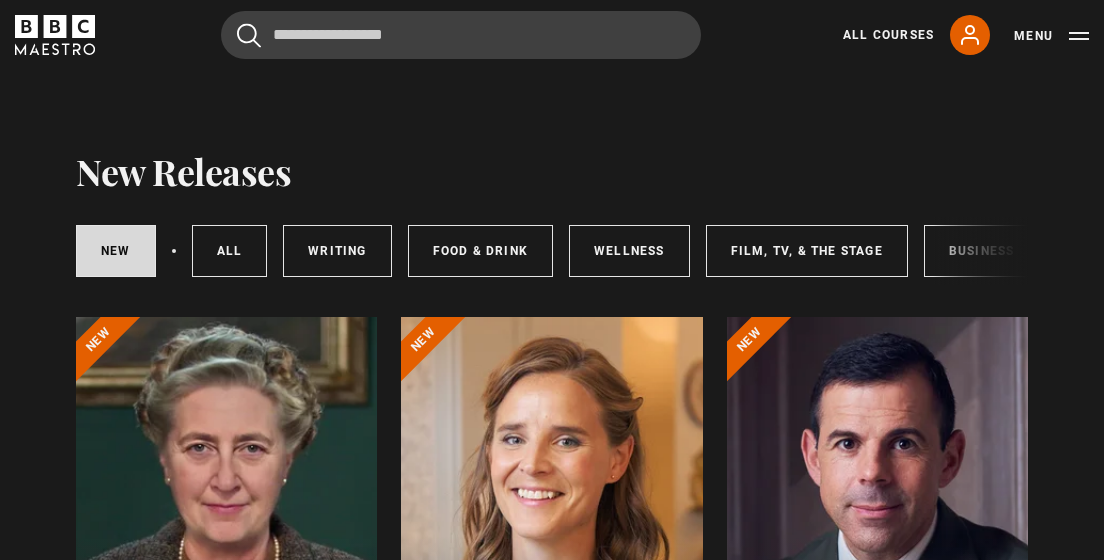 scroll, scrollTop: 294, scrollLeft: 0, axis: vertical 